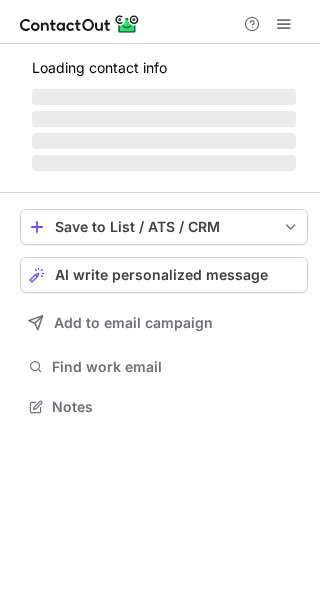 scroll, scrollTop: 0, scrollLeft: 0, axis: both 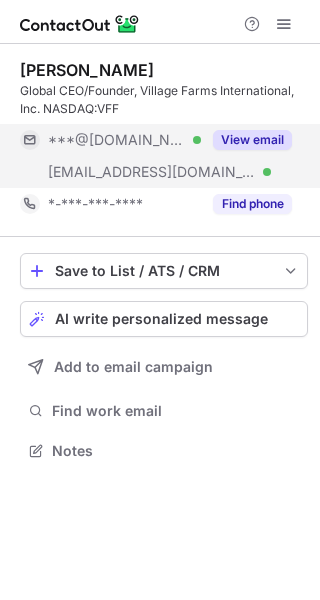click on "View email" at bounding box center [252, 140] 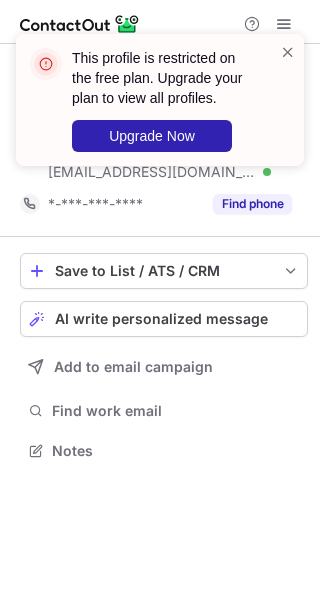 click on "This profile is restricted on the free plan. Upgrade your plan to view all profiles. Upgrade Now" at bounding box center [152, 100] 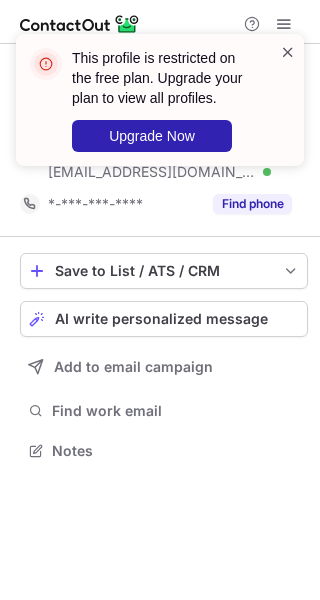 click at bounding box center [288, 52] 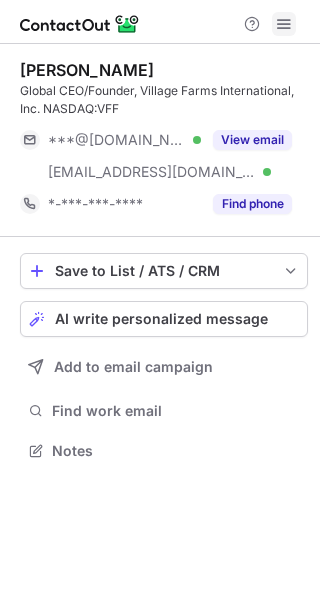 click at bounding box center [284, 24] 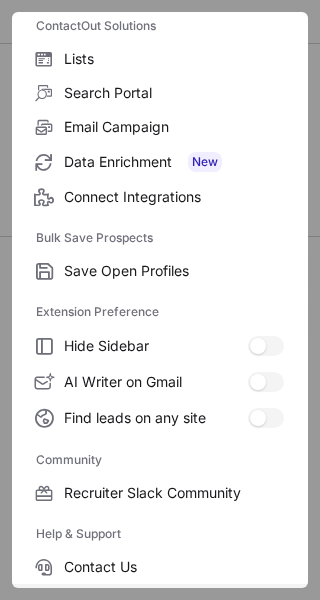 scroll, scrollTop: 307, scrollLeft: 0, axis: vertical 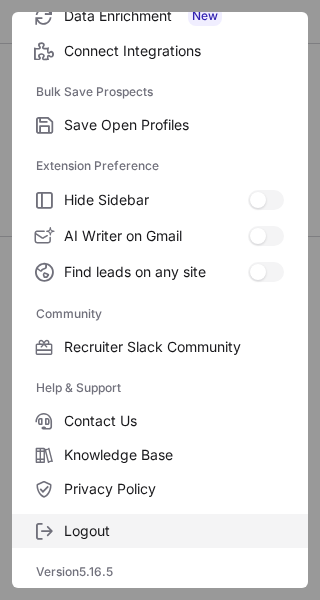 click on "Logout" at bounding box center (174, 531) 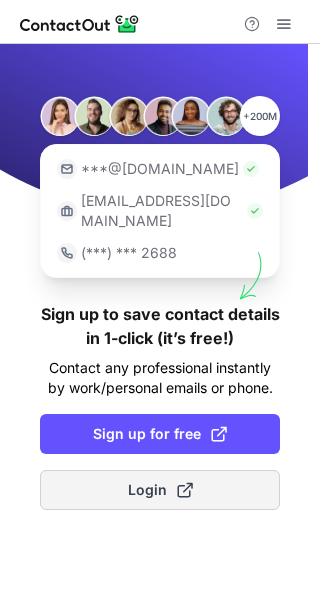 click on "Login" at bounding box center (160, 490) 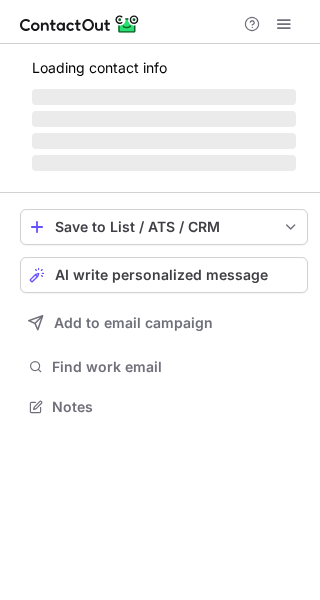 scroll, scrollTop: 0, scrollLeft: 0, axis: both 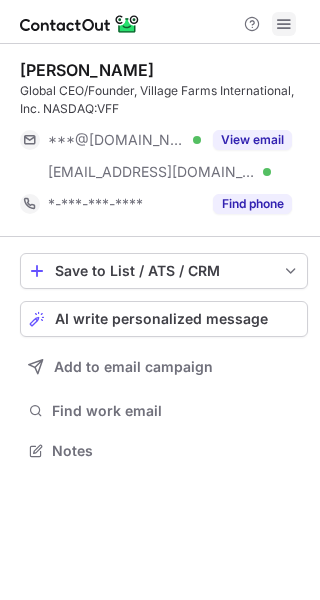 click at bounding box center (284, 24) 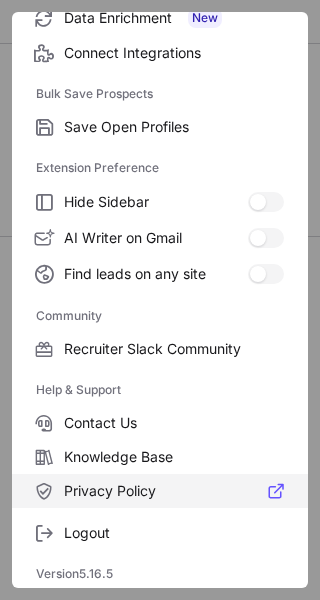 scroll, scrollTop: 307, scrollLeft: 0, axis: vertical 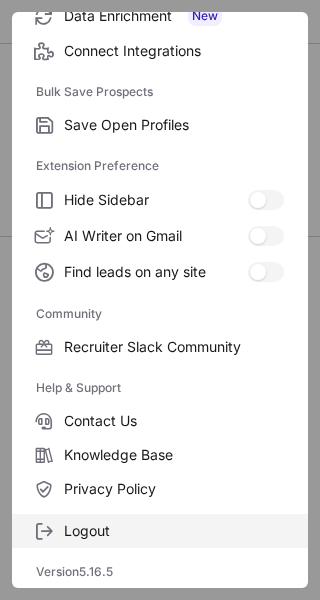 click on "Logout" at bounding box center (174, 531) 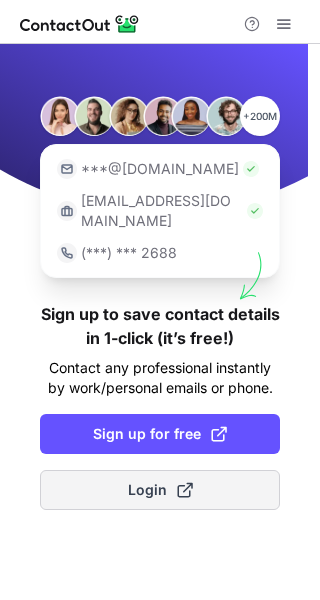 click on "Login" at bounding box center (160, 490) 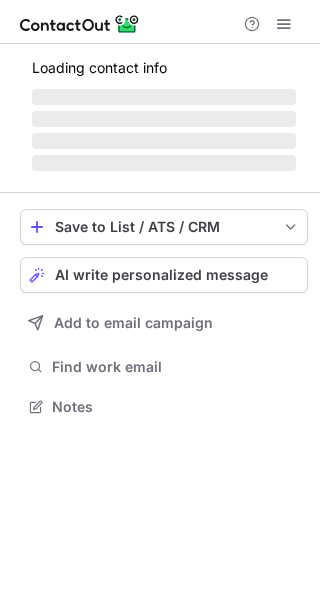 scroll, scrollTop: 0, scrollLeft: 0, axis: both 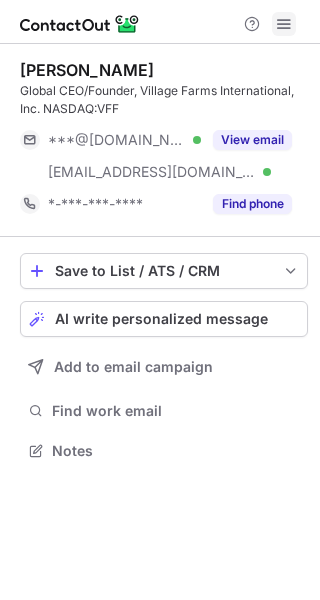 click at bounding box center (284, 24) 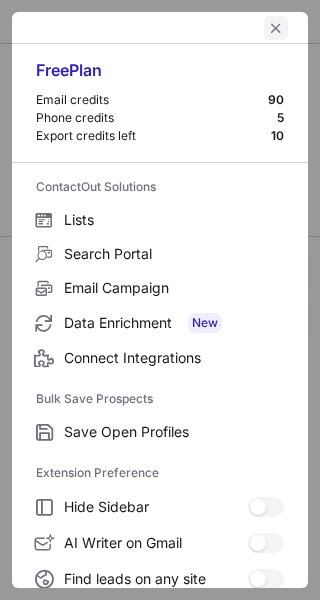 click at bounding box center (276, 28) 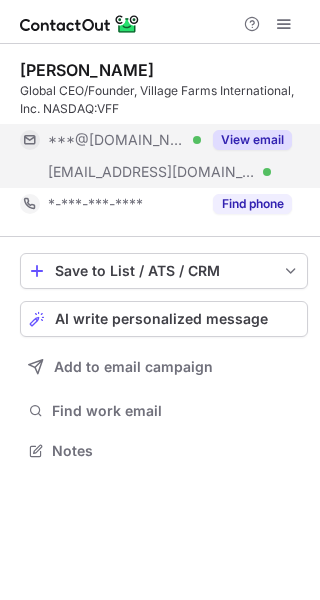 click on "View email" at bounding box center (252, 140) 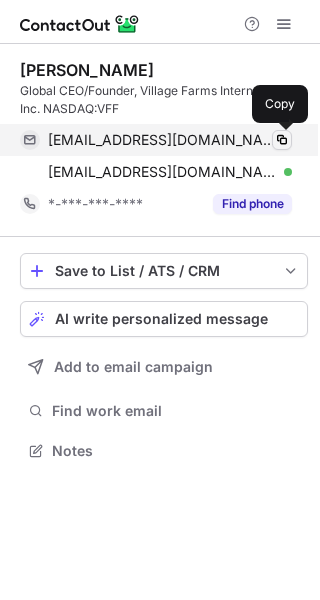 click at bounding box center [282, 140] 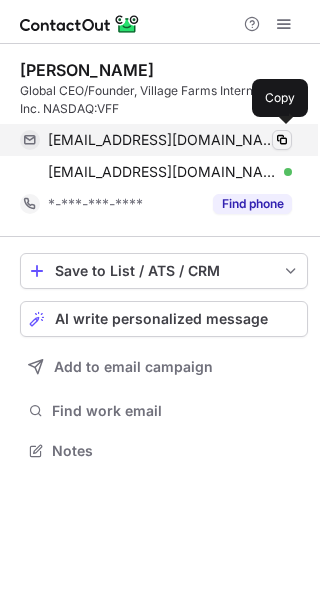 scroll, scrollTop: 0, scrollLeft: 0, axis: both 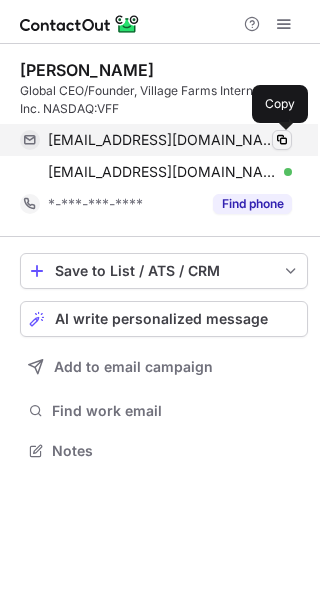 click at bounding box center (282, 140) 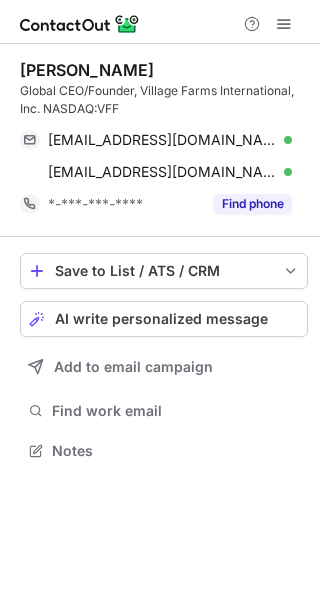 scroll, scrollTop: 0, scrollLeft: 0, axis: both 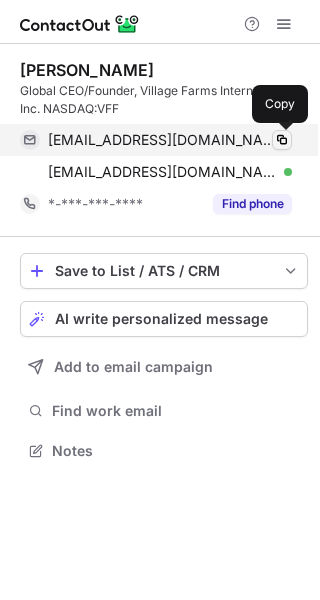 click at bounding box center (282, 140) 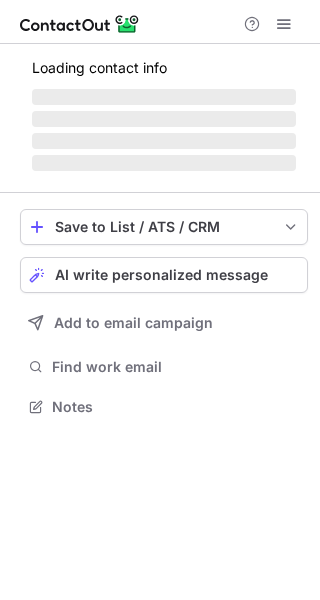scroll, scrollTop: 0, scrollLeft: 0, axis: both 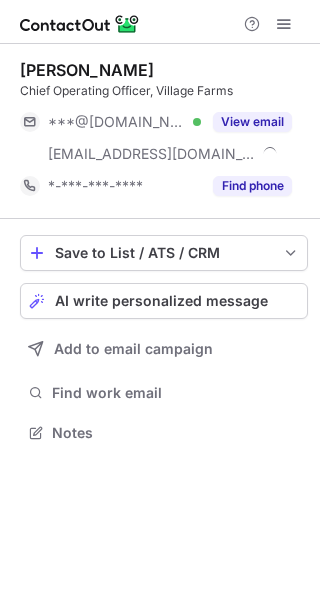 click on "View email" at bounding box center (252, 122) 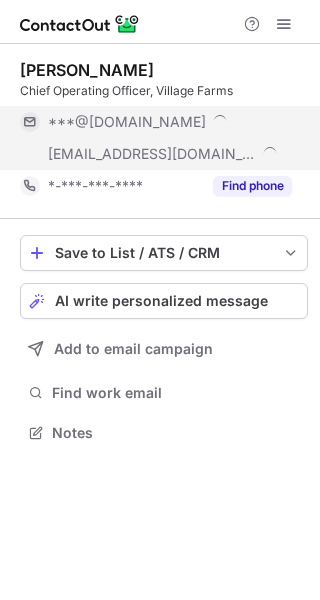 scroll, scrollTop: 10, scrollLeft: 10, axis: both 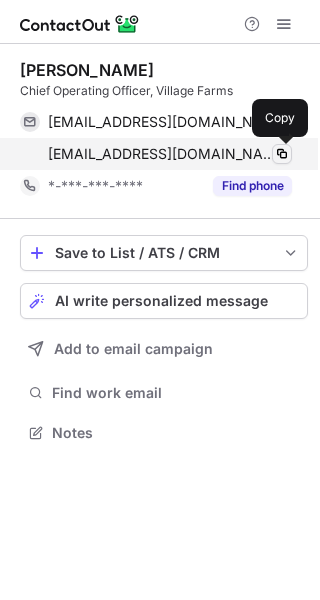 click at bounding box center [282, 154] 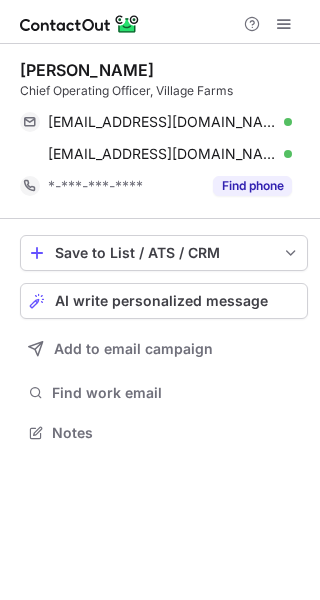 scroll, scrollTop: 0, scrollLeft: 0, axis: both 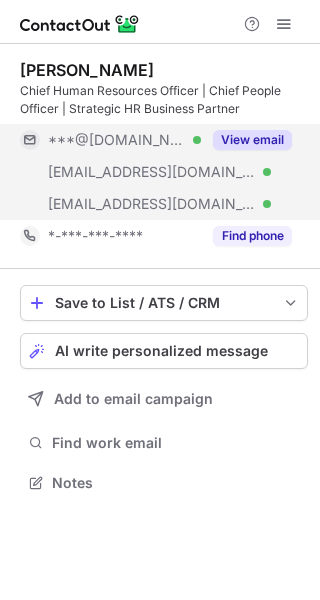 click on "View email" at bounding box center (252, 140) 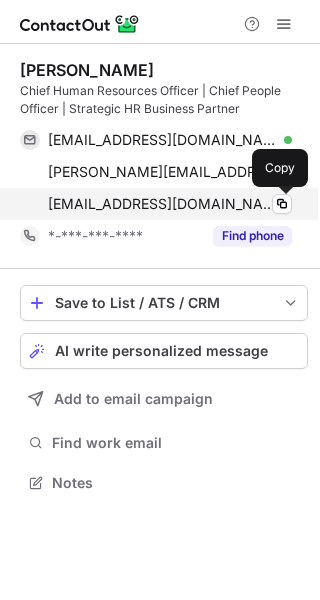 drag, startPoint x: 281, startPoint y: 202, endPoint x: 270, endPoint y: 190, distance: 16.27882 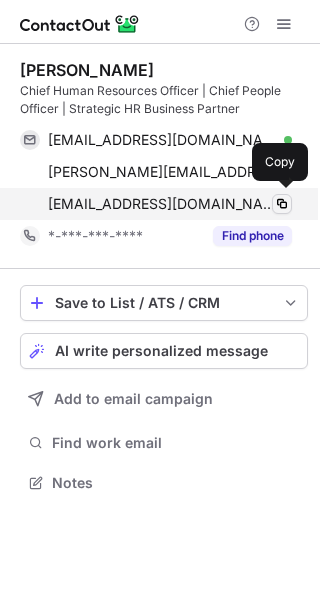 scroll, scrollTop: 0, scrollLeft: 0, axis: both 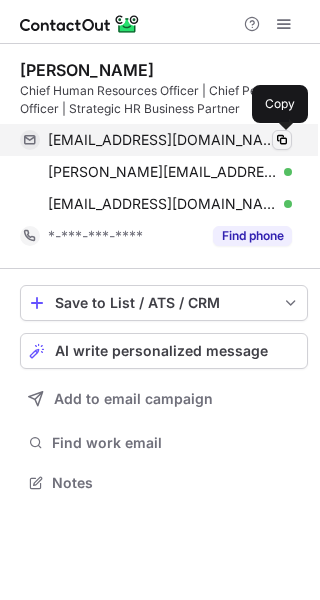 click at bounding box center [282, 140] 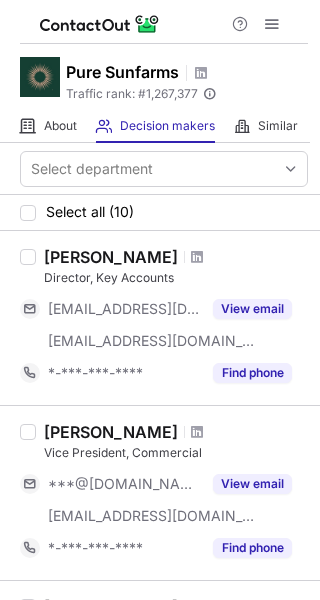 scroll, scrollTop: 0, scrollLeft: 0, axis: both 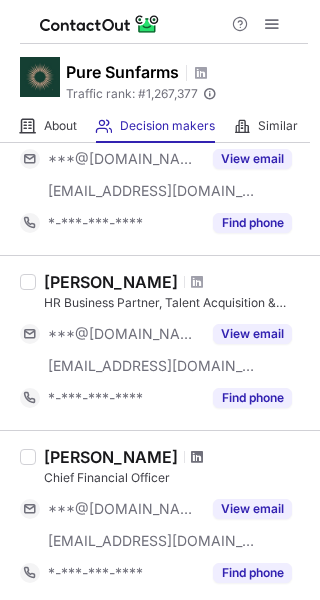 click at bounding box center (197, 457) 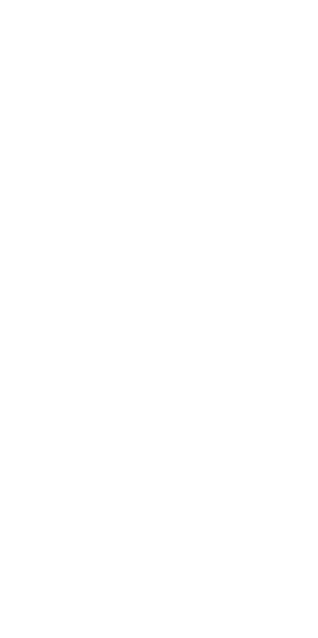 scroll, scrollTop: 0, scrollLeft: 0, axis: both 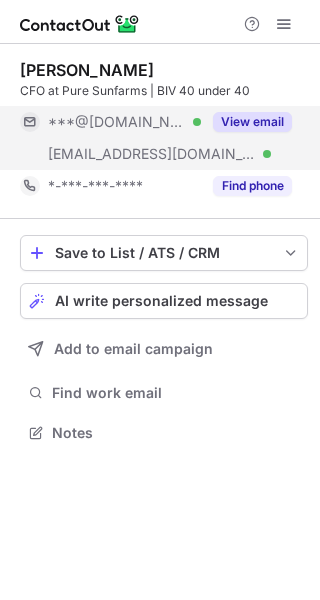 click on "View email" at bounding box center (252, 122) 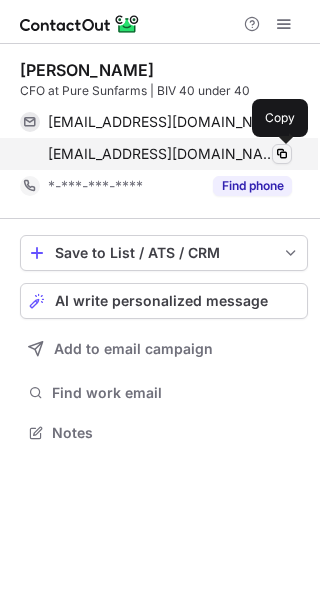 click at bounding box center [282, 154] 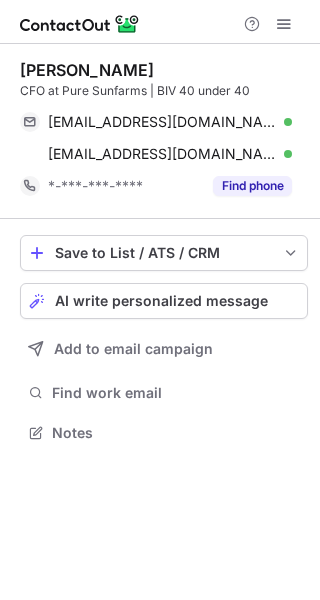 scroll, scrollTop: 0, scrollLeft: 0, axis: both 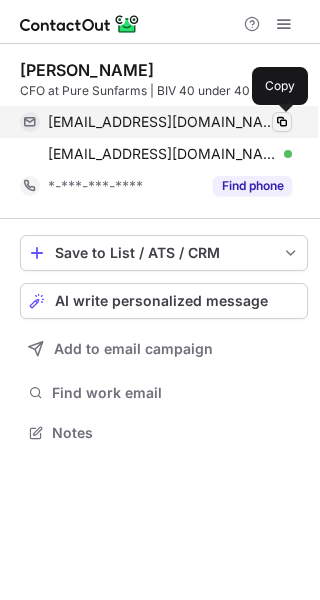 click at bounding box center (282, 122) 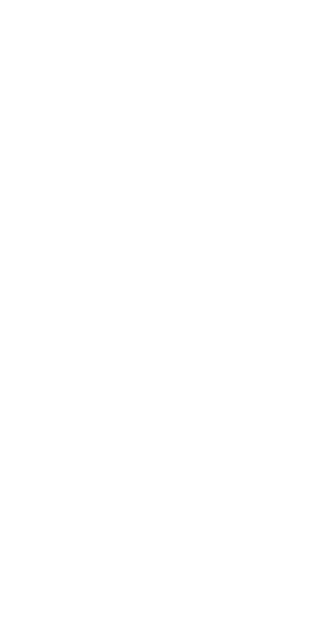 scroll, scrollTop: 0, scrollLeft: 0, axis: both 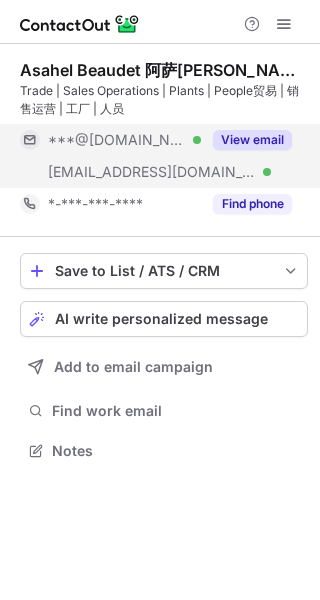 click on "View email" at bounding box center [252, 140] 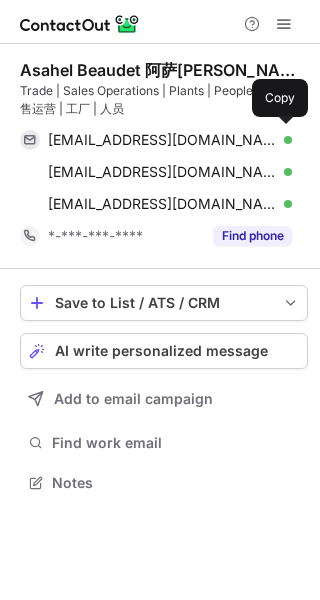 scroll, scrollTop: 10, scrollLeft: 10, axis: both 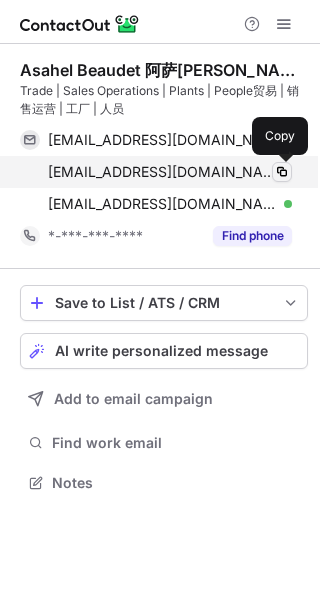 click at bounding box center [282, 172] 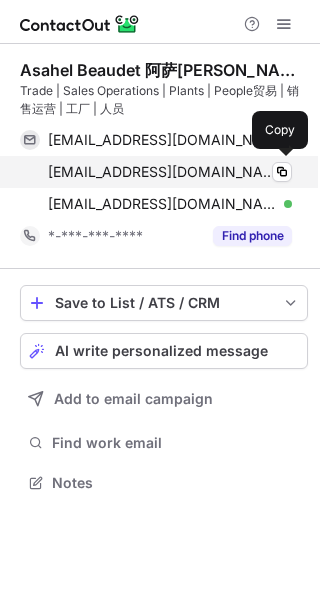 scroll, scrollTop: 0, scrollLeft: 0, axis: both 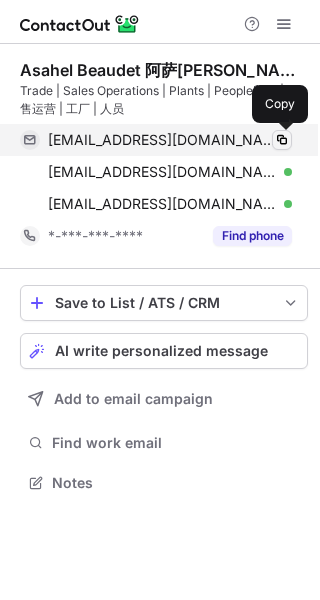 click at bounding box center [282, 140] 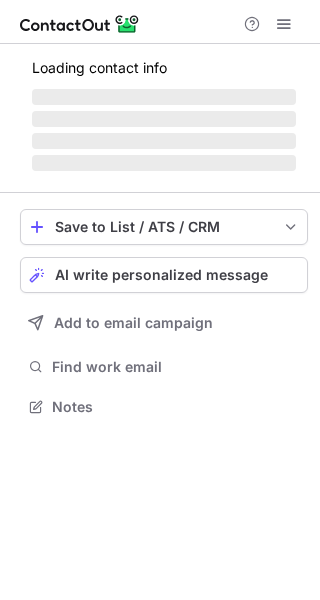 scroll, scrollTop: 0, scrollLeft: 0, axis: both 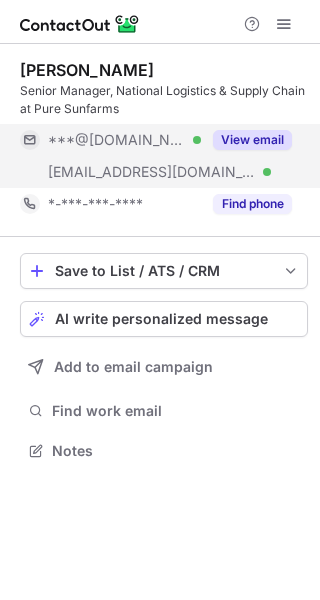 click on "View email" at bounding box center [252, 140] 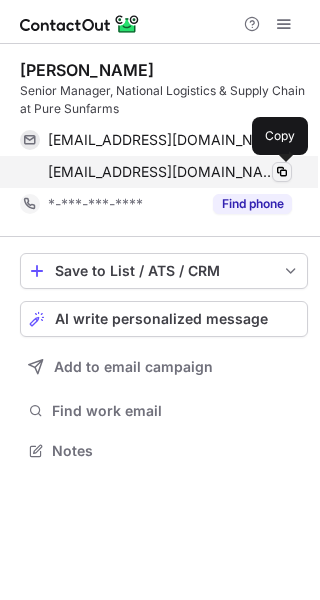 click at bounding box center (282, 172) 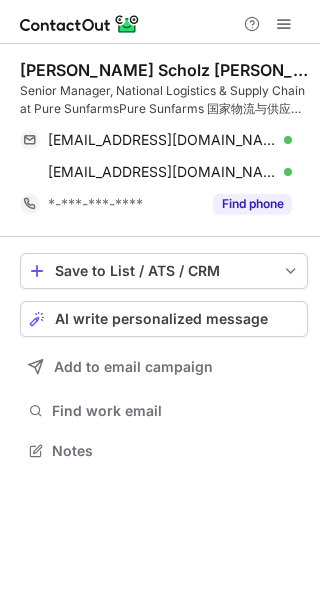 scroll, scrollTop: 0, scrollLeft: 0, axis: both 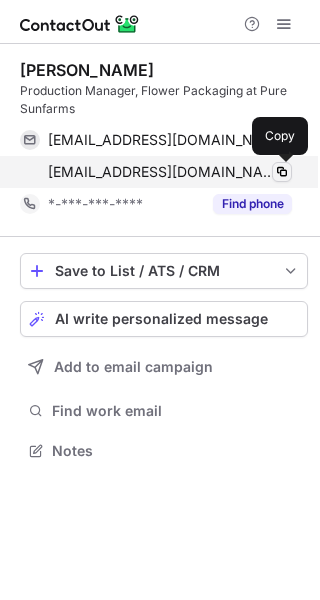 click at bounding box center (282, 172) 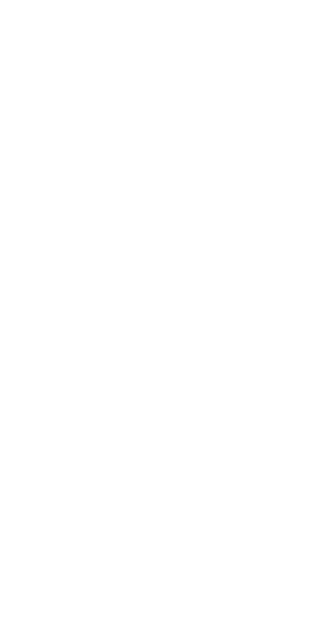 scroll, scrollTop: 0, scrollLeft: 0, axis: both 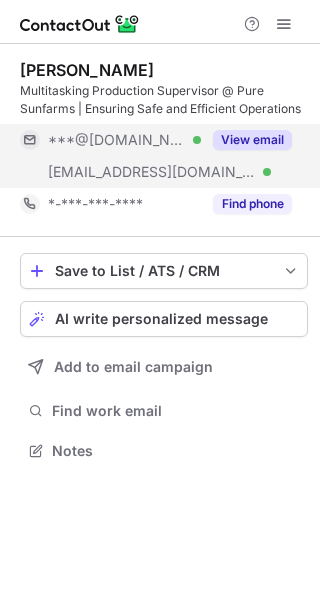 click on "View email" at bounding box center [252, 140] 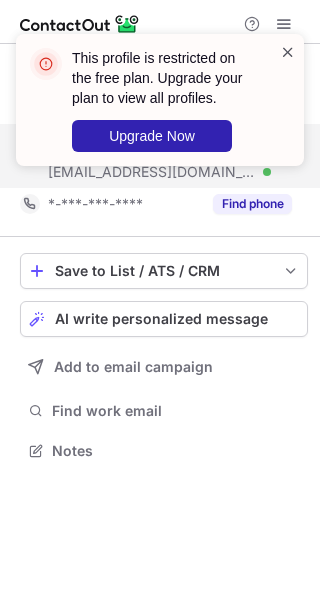click at bounding box center (288, 52) 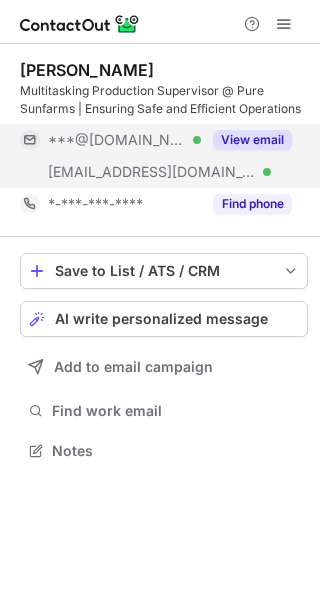 click on "This profile is restricted on the free plan. Upgrade your plan to view all profiles. Upgrade Now" at bounding box center (160, 108) 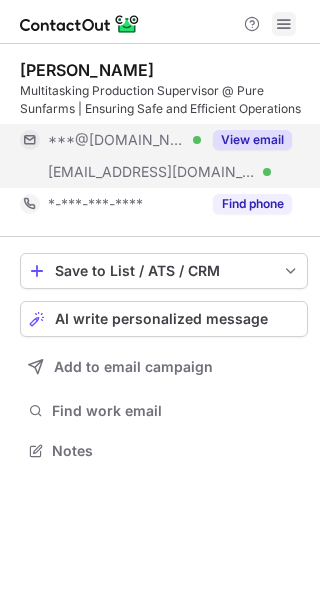 click at bounding box center [284, 24] 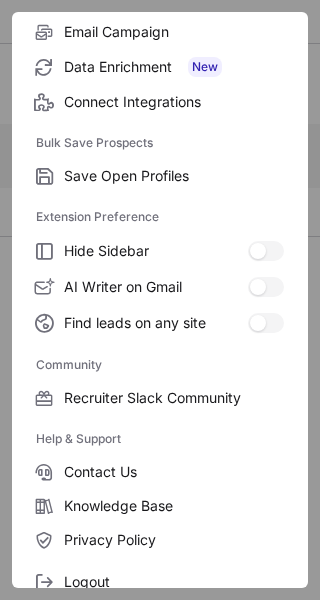 scroll, scrollTop: 307, scrollLeft: 0, axis: vertical 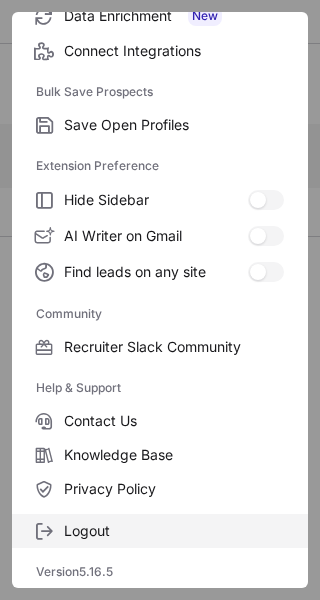 click on "Logout" at bounding box center [174, 531] 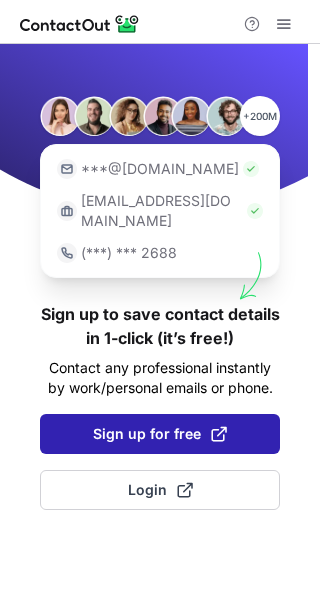 click on "Sign up for free" at bounding box center (160, 434) 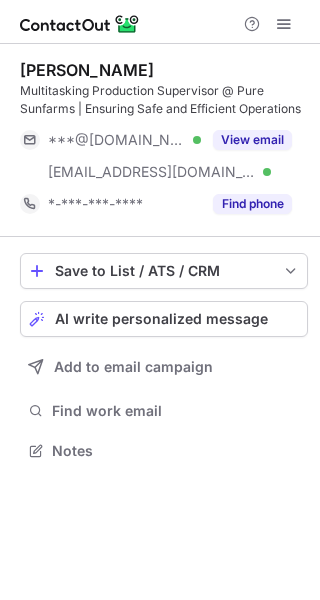 scroll, scrollTop: 0, scrollLeft: 0, axis: both 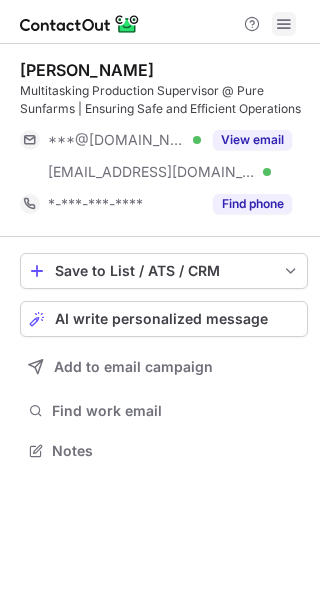 click at bounding box center (284, 24) 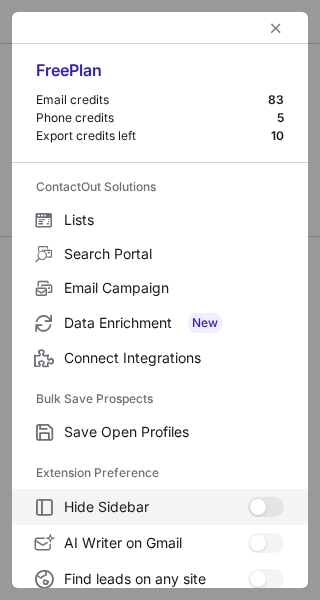 scroll, scrollTop: 307, scrollLeft: 0, axis: vertical 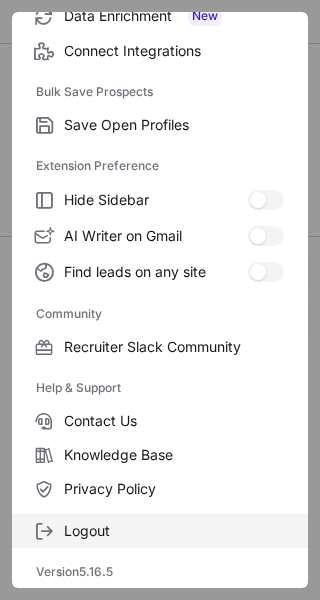click on "Logout" at bounding box center [174, 531] 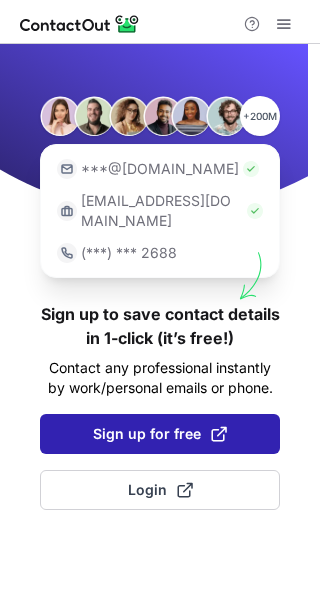 click on "Sign up for free" at bounding box center [160, 434] 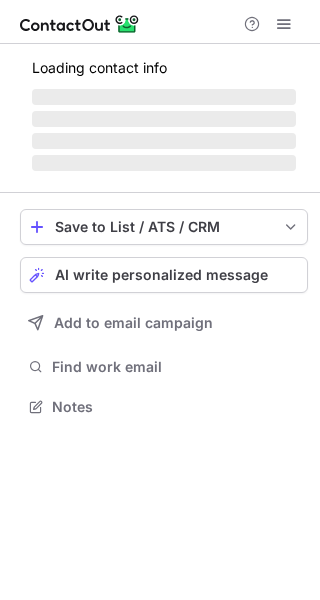scroll, scrollTop: 0, scrollLeft: 0, axis: both 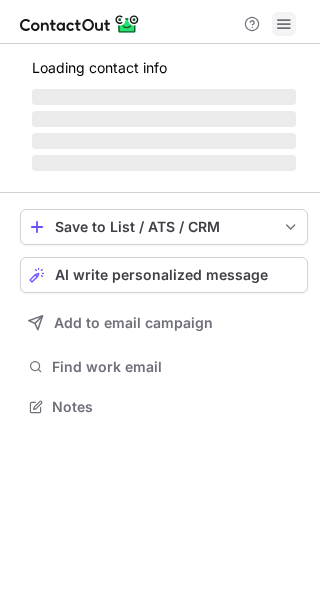 click at bounding box center (284, 24) 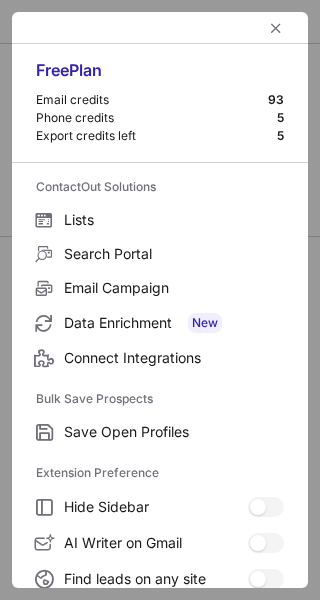 scroll, scrollTop: 10, scrollLeft: 10, axis: both 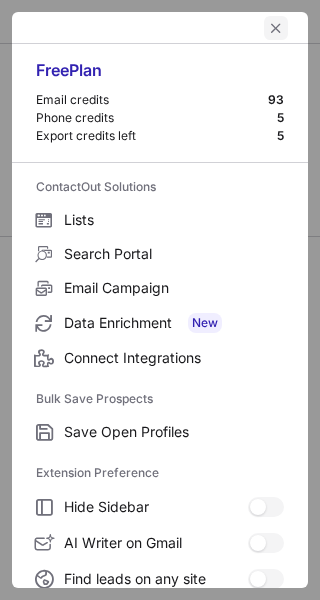 click at bounding box center (276, 28) 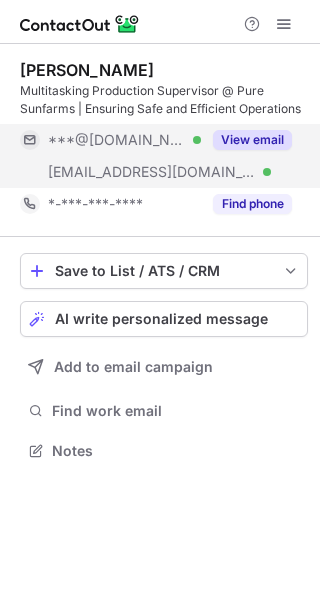 click on "View email" at bounding box center (252, 140) 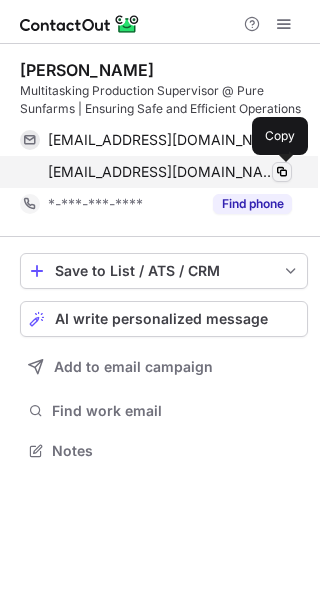 click at bounding box center (282, 172) 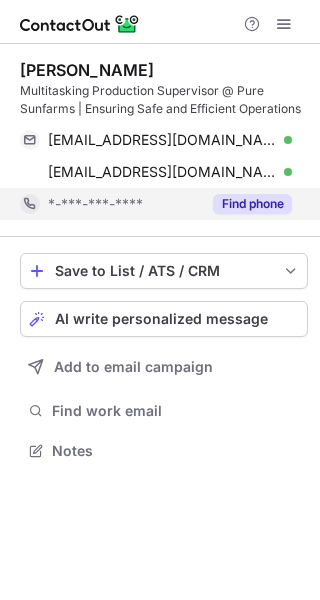 scroll, scrollTop: 0, scrollLeft: 0, axis: both 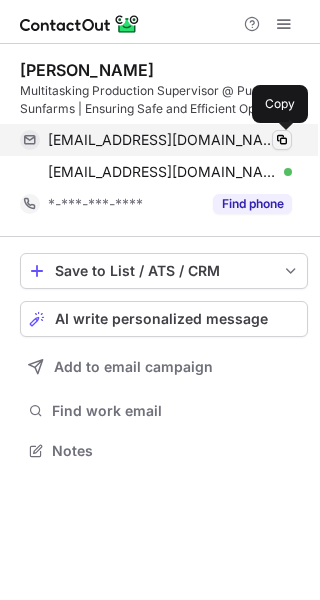click at bounding box center (282, 140) 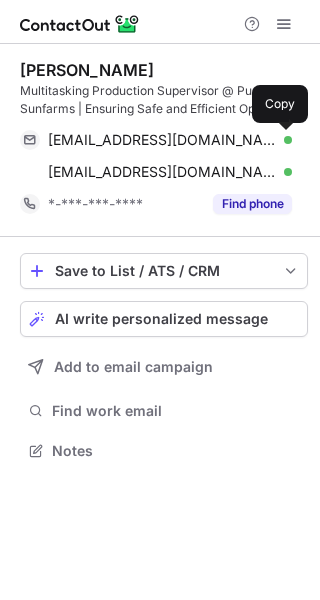 click at bounding box center [282, 140] 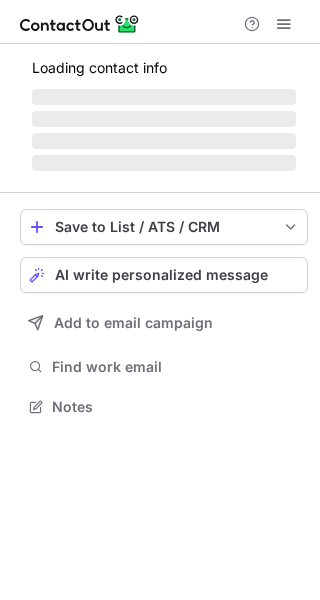 scroll, scrollTop: 0, scrollLeft: 0, axis: both 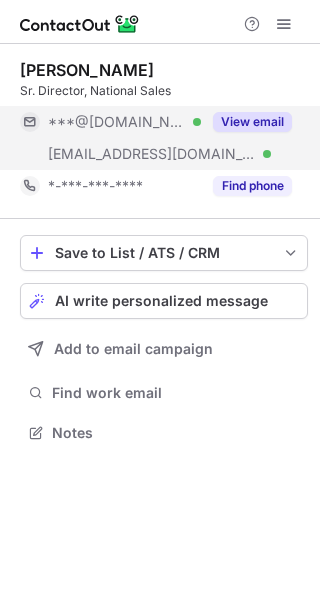 click on "View email" at bounding box center [252, 122] 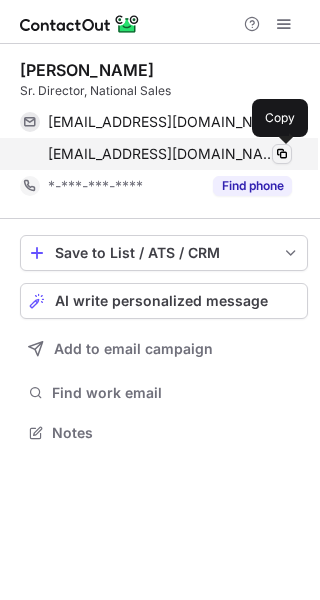 click at bounding box center [282, 154] 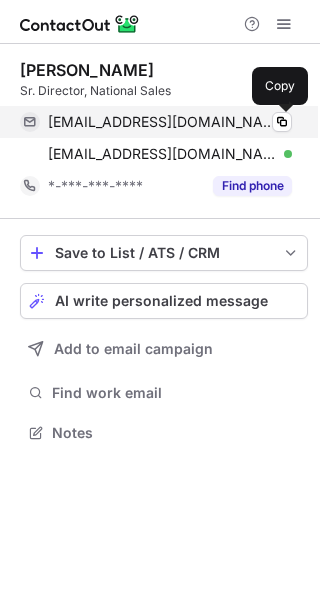 scroll, scrollTop: 0, scrollLeft: 0, axis: both 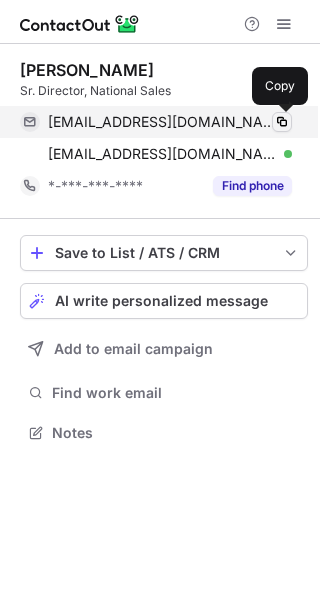 click at bounding box center (282, 122) 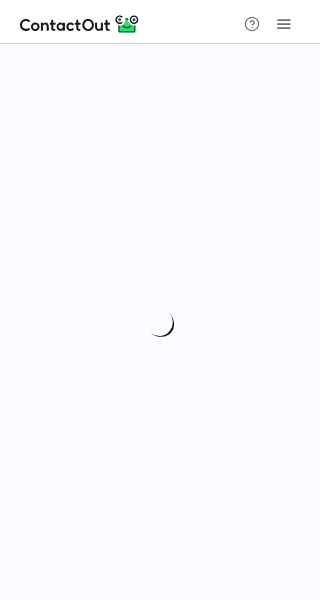 scroll, scrollTop: 0, scrollLeft: 0, axis: both 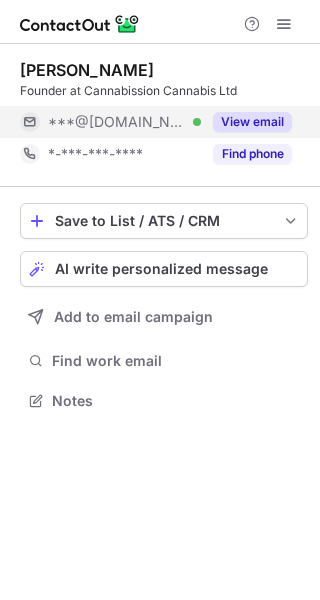 click on "View email" at bounding box center (252, 122) 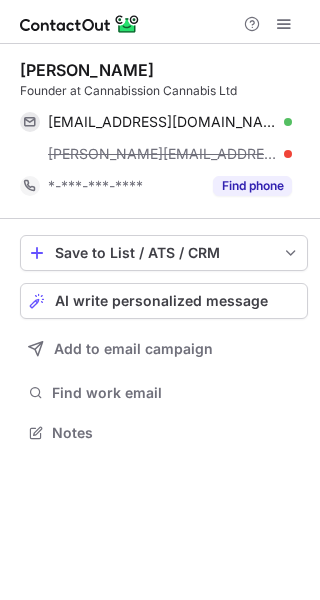 scroll, scrollTop: 10, scrollLeft: 10, axis: both 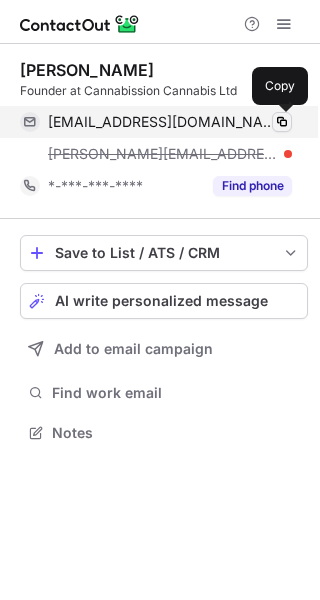 click at bounding box center [282, 122] 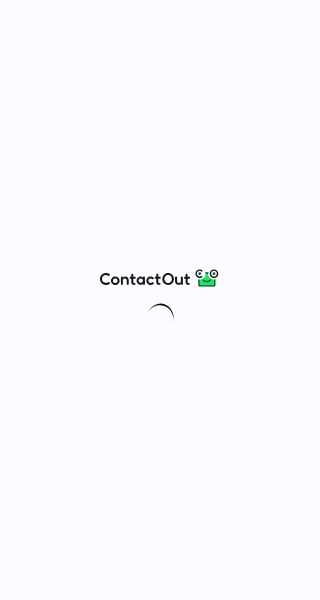 scroll, scrollTop: 0, scrollLeft: 0, axis: both 